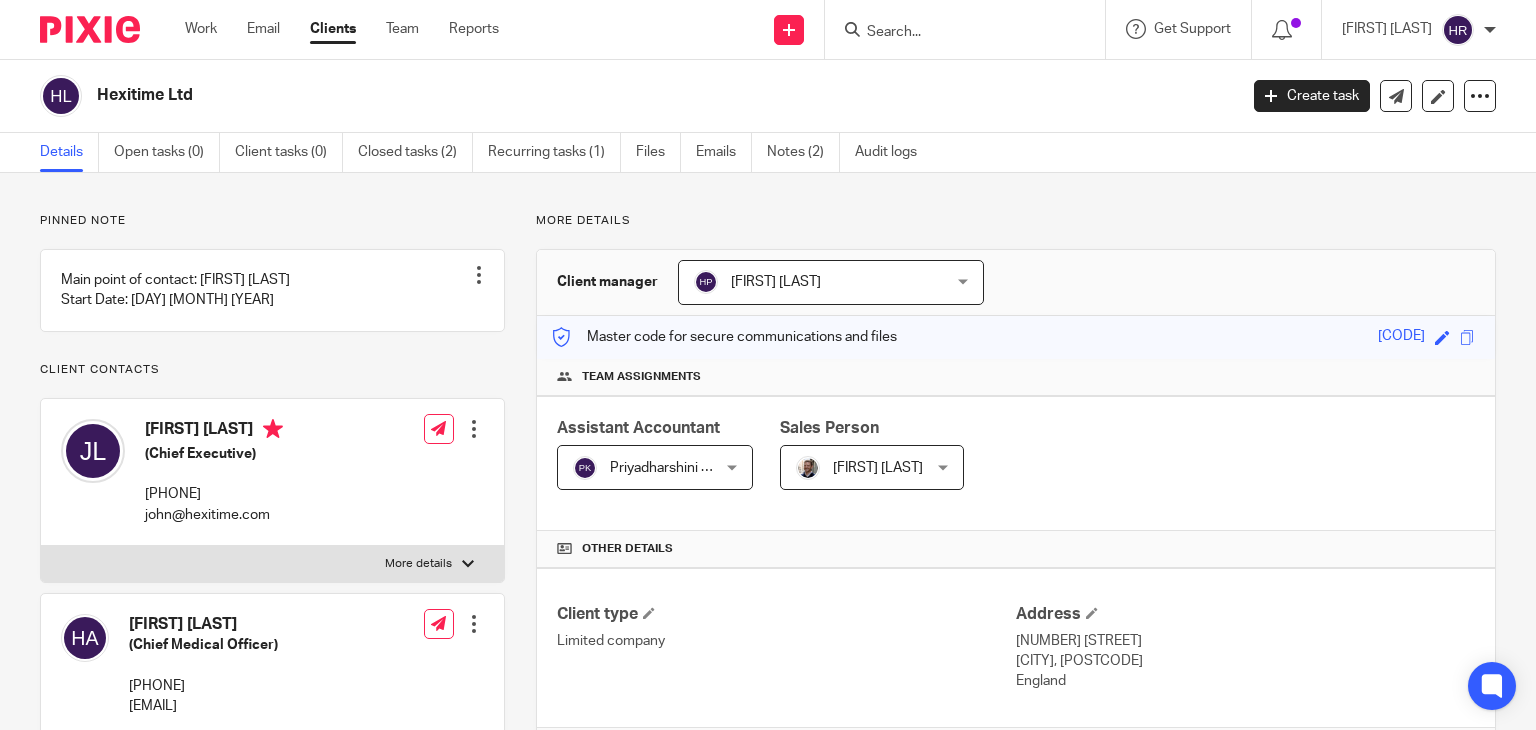 scroll, scrollTop: 0, scrollLeft: 0, axis: both 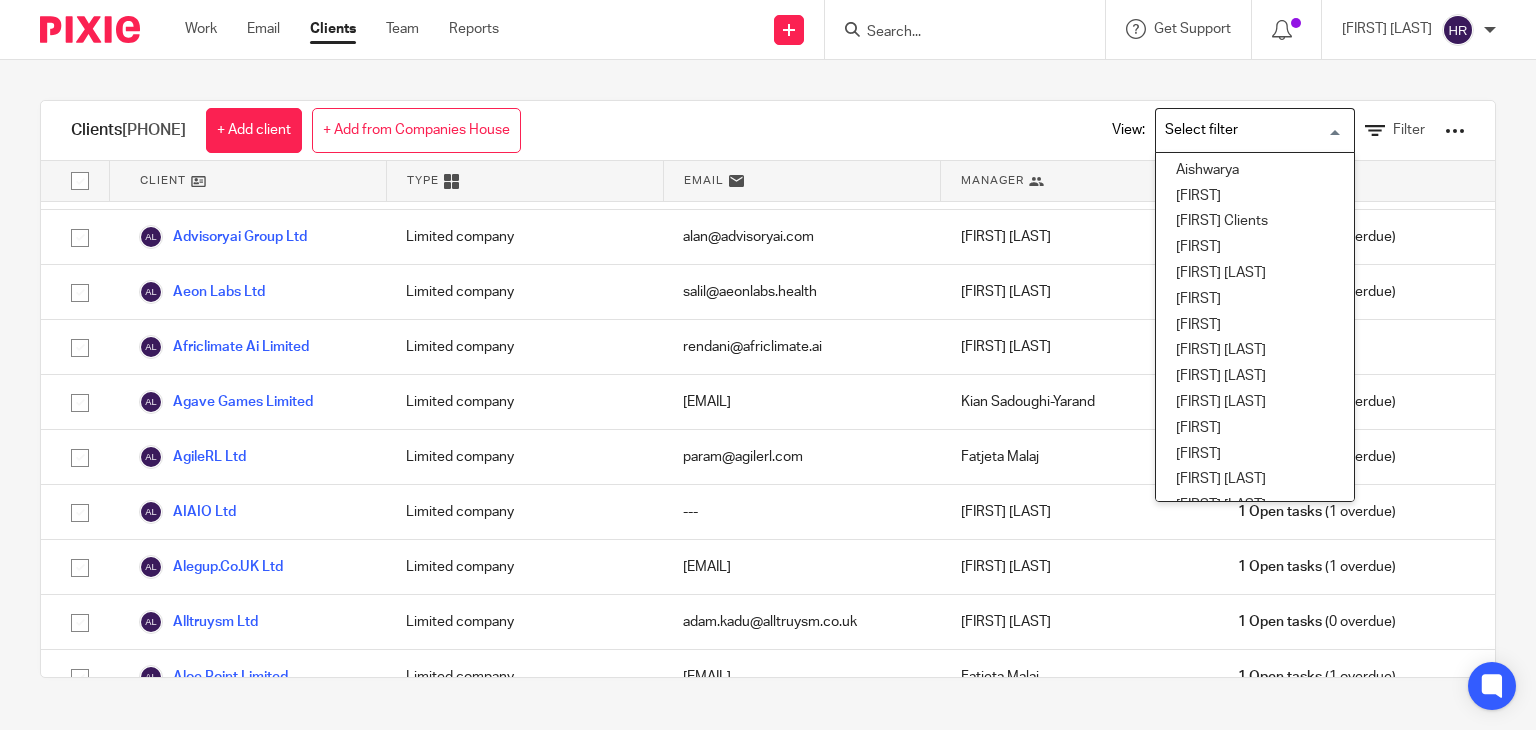 click on "Loading..." at bounding box center [1255, 130] 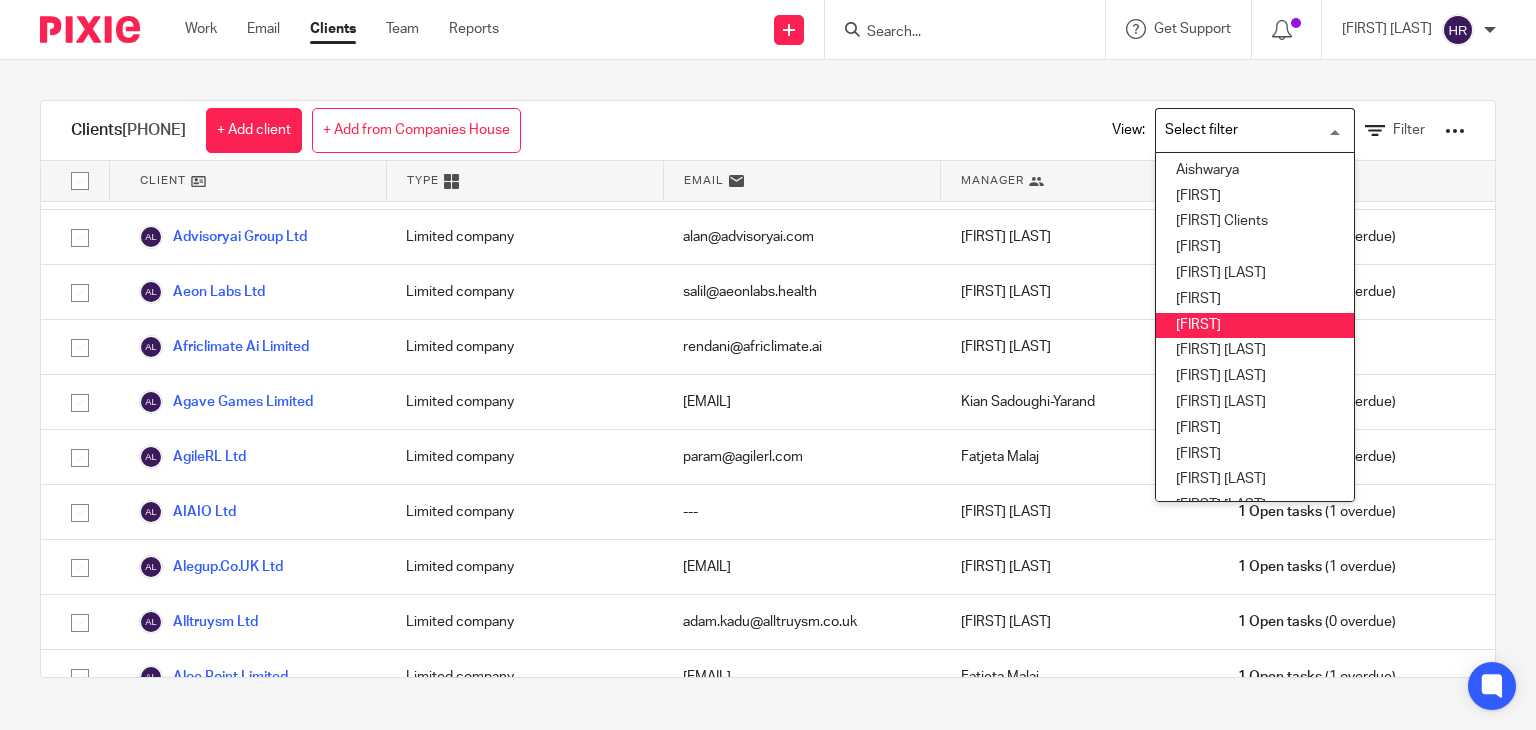click on "Bumitha" at bounding box center (1255, 326) 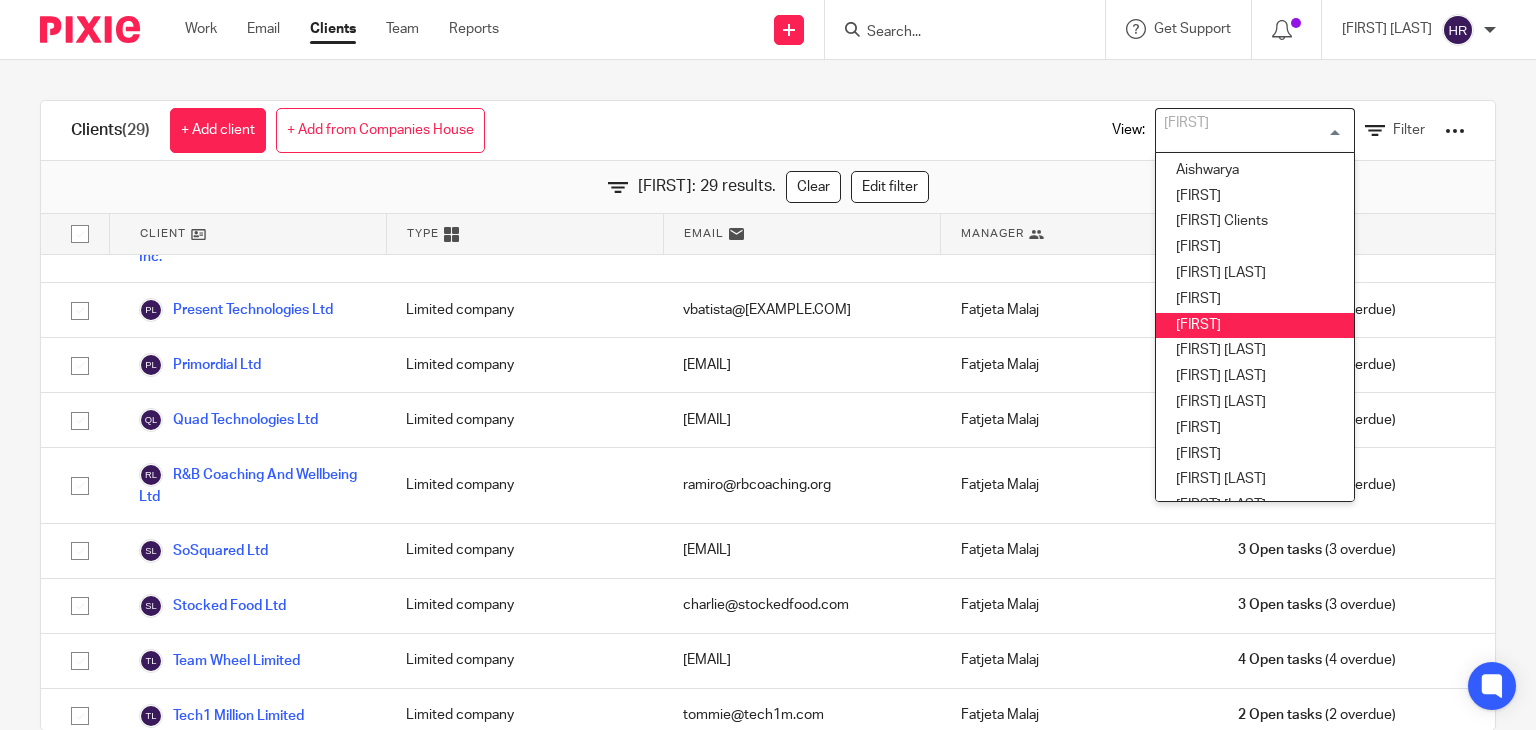 click on "Bumitha" at bounding box center (1250, 128) 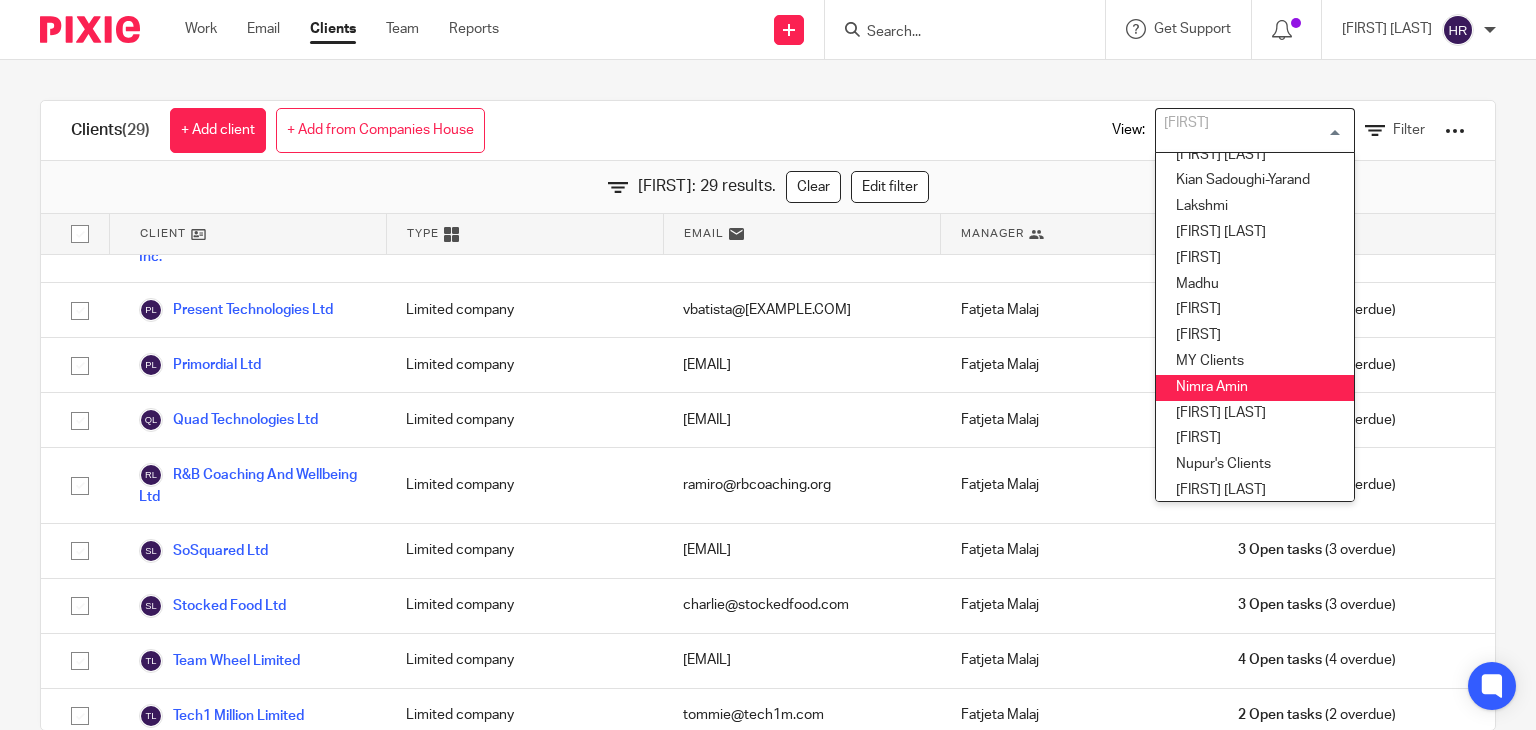 scroll, scrollTop: 428, scrollLeft: 0, axis: vertical 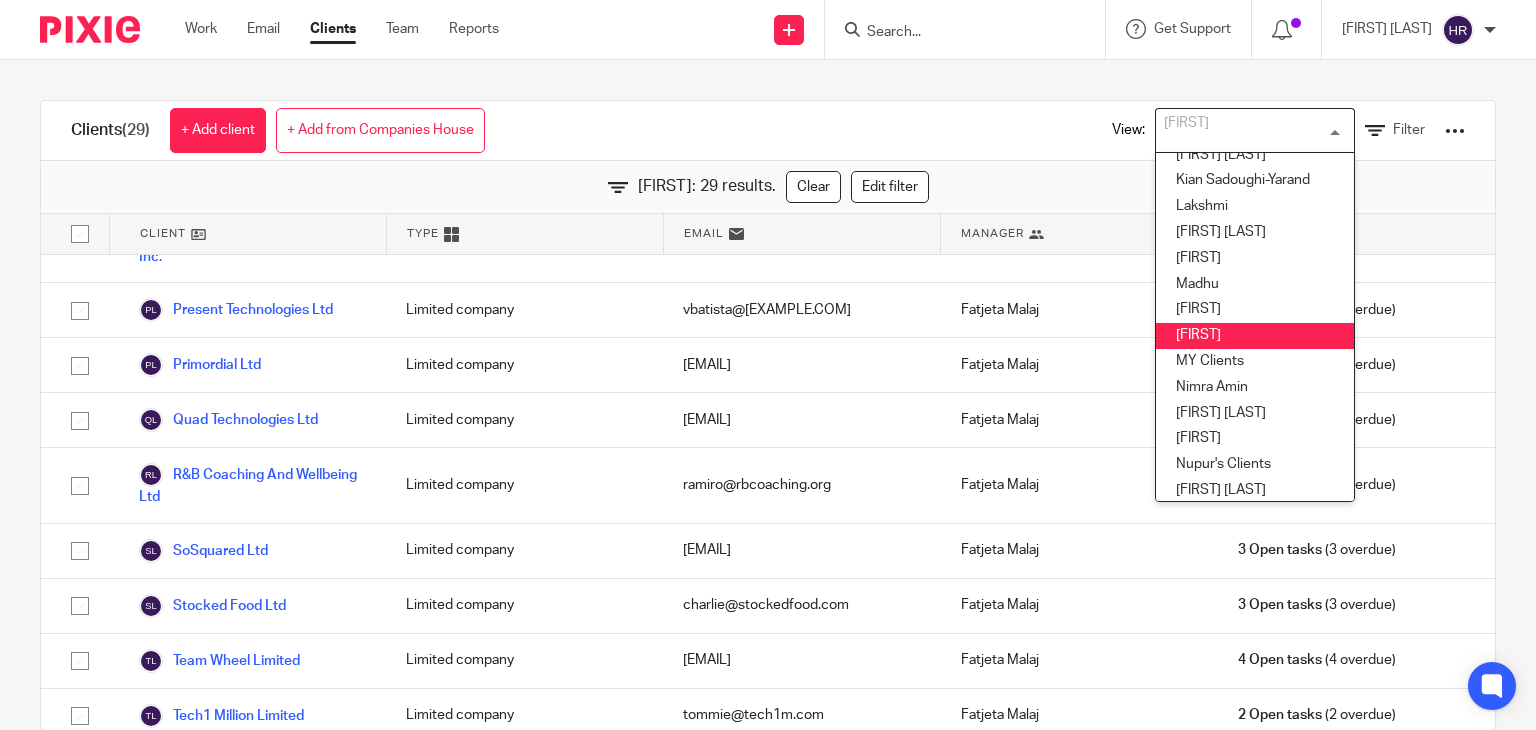 click on "Mithun" at bounding box center (1255, 336) 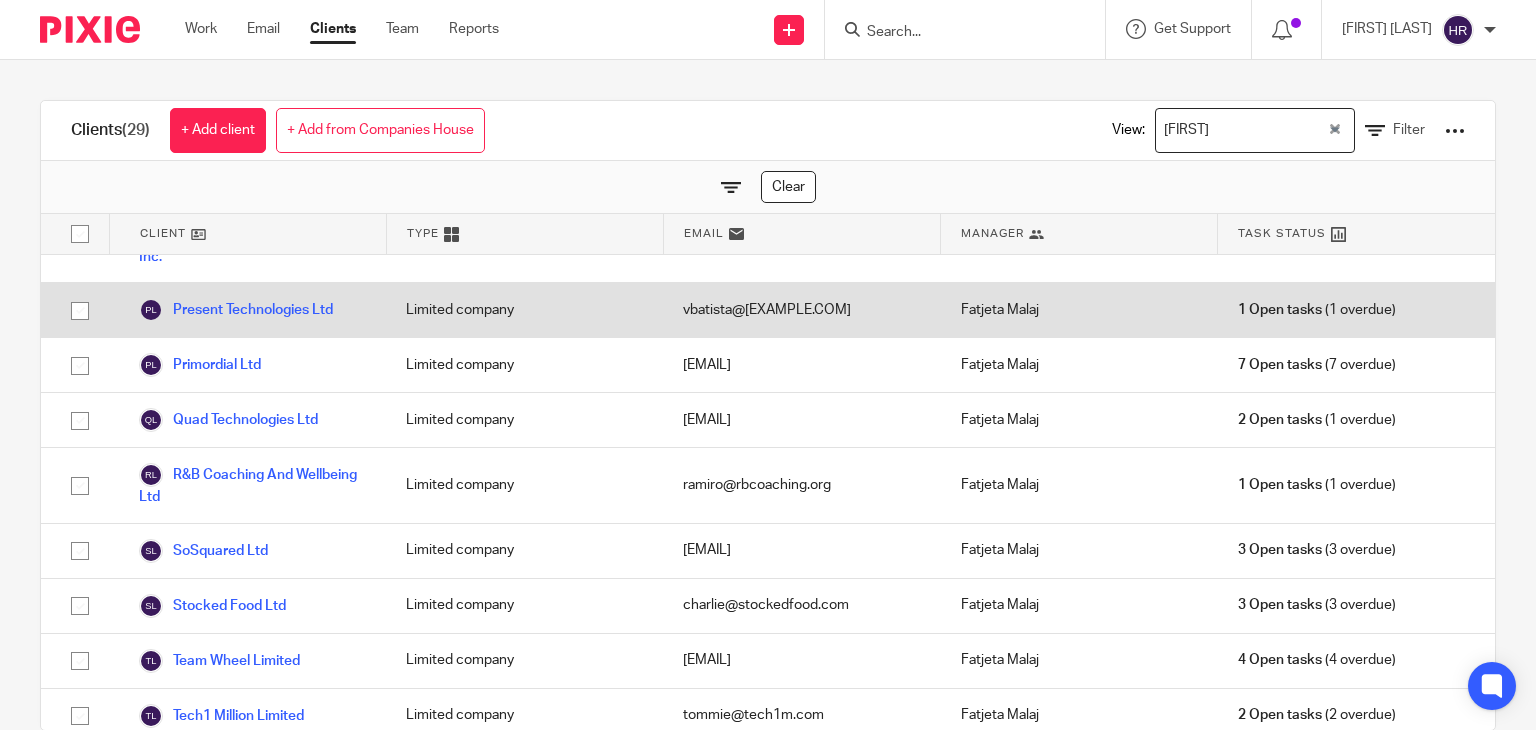 scroll, scrollTop: 0, scrollLeft: 0, axis: both 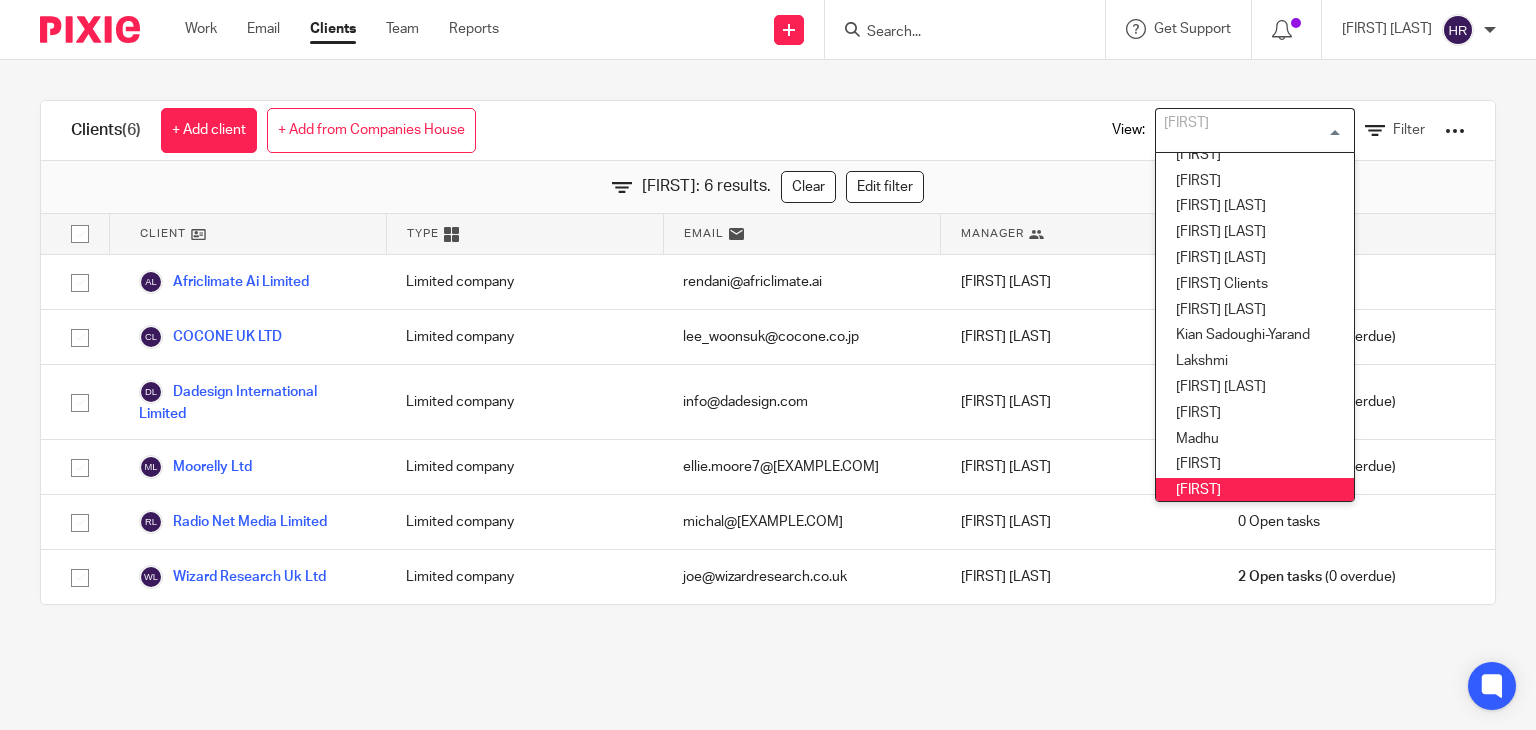click at bounding box center (965, 29) 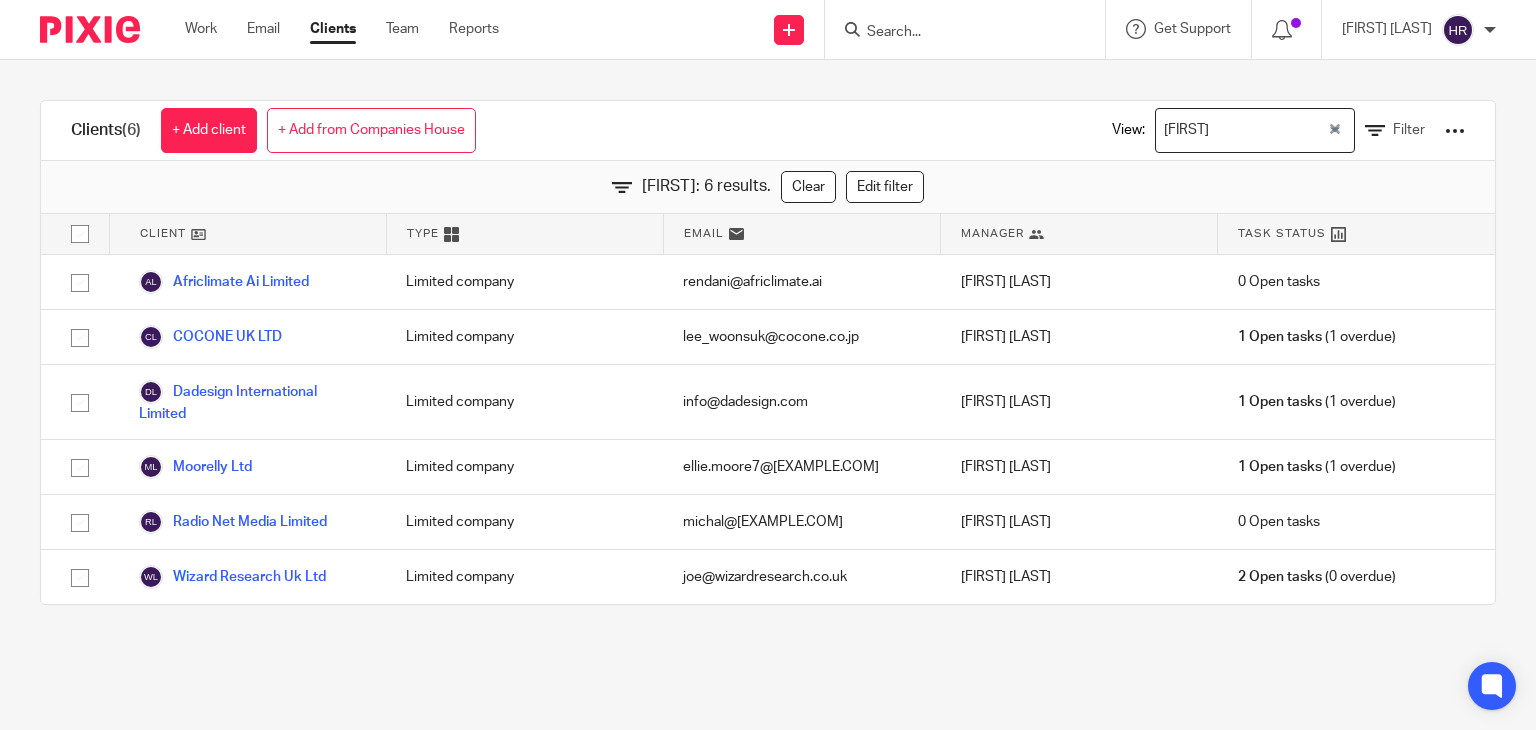 click at bounding box center (955, 33) 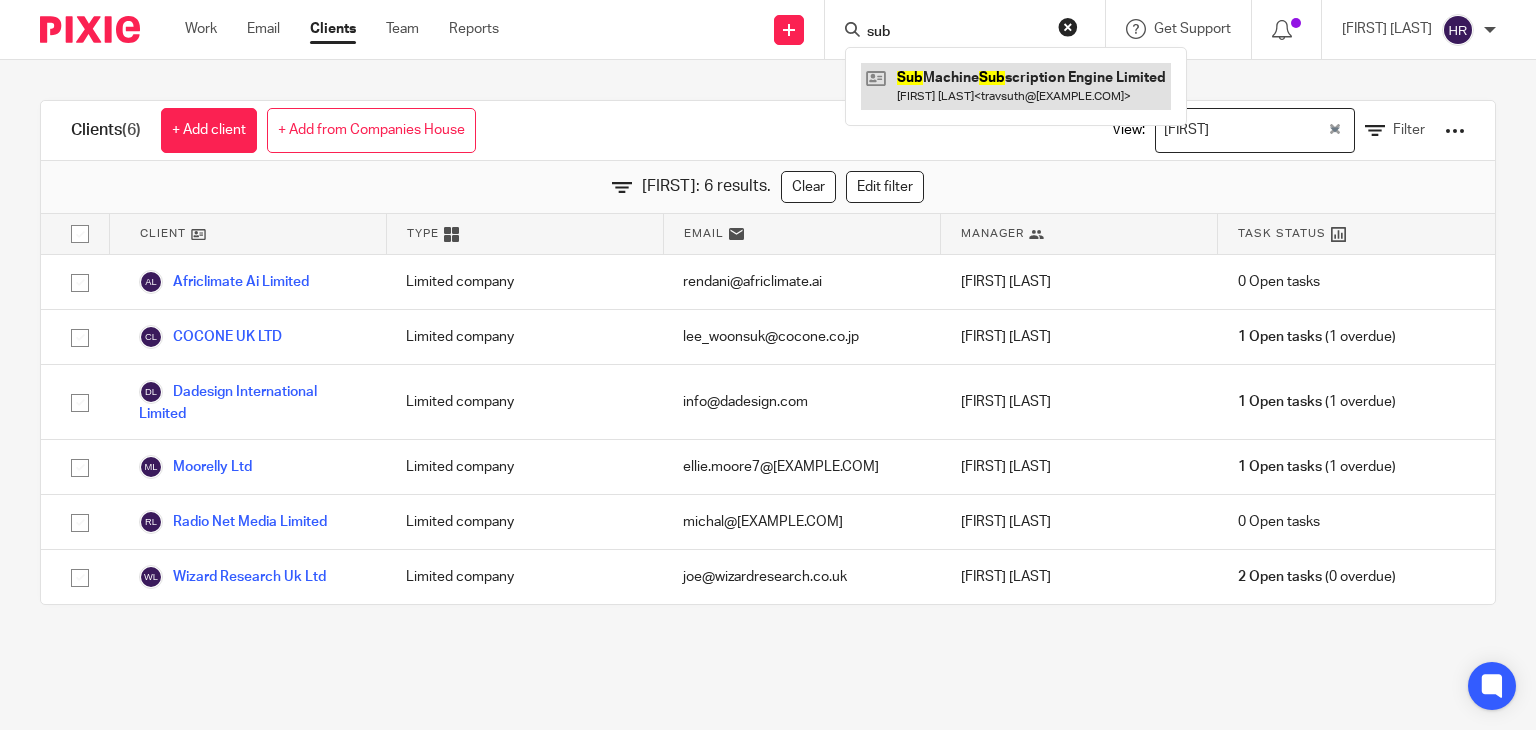 type on "sub" 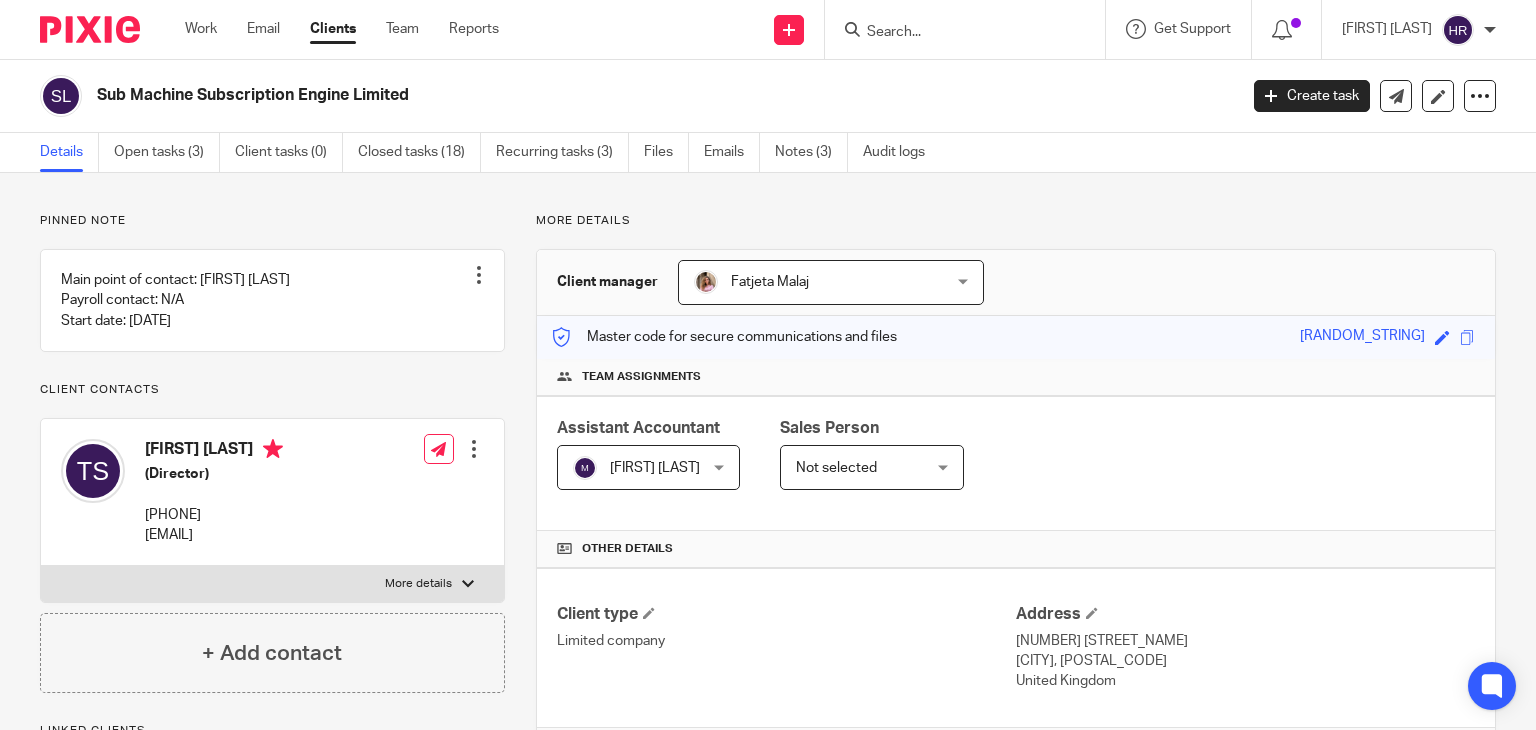 scroll, scrollTop: 0, scrollLeft: 0, axis: both 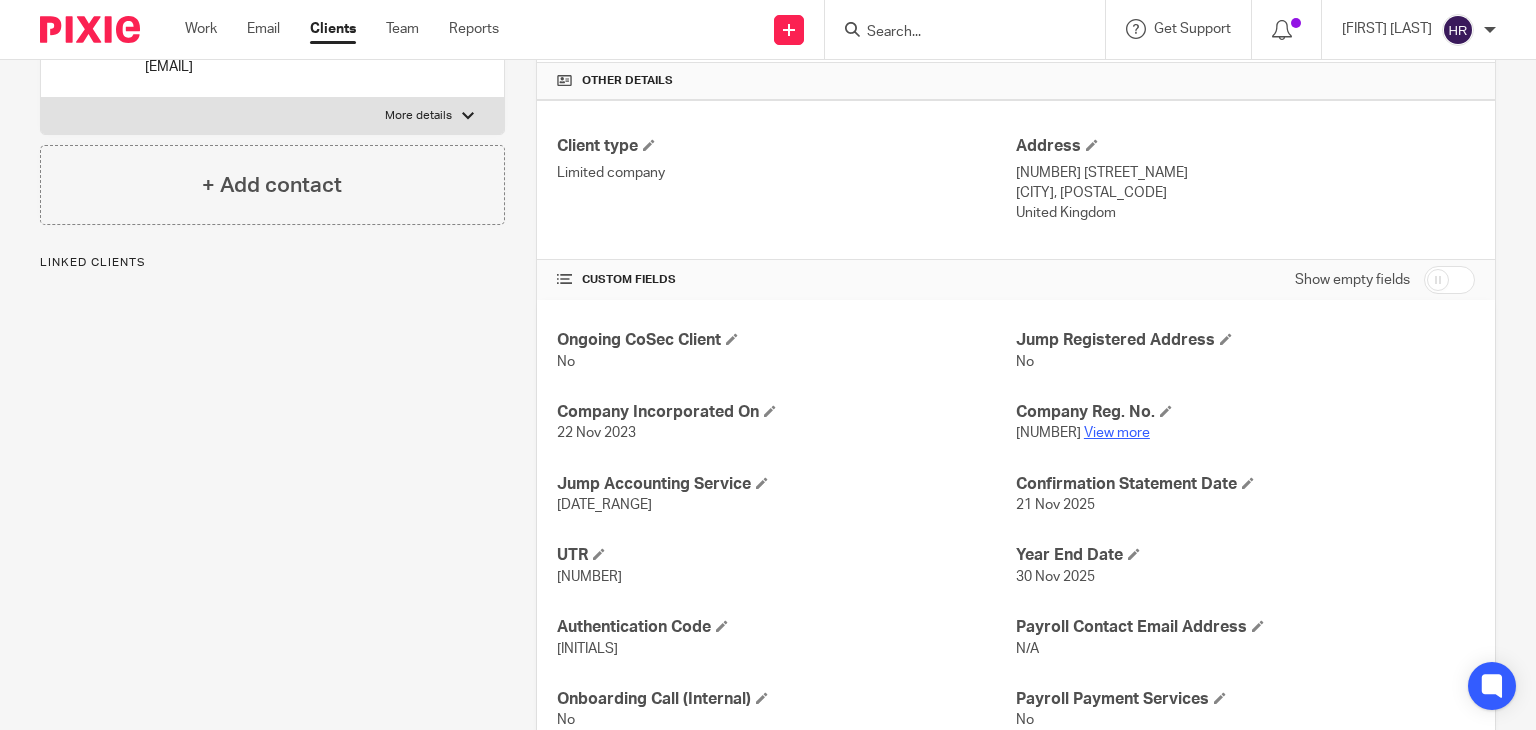 click on "View more" at bounding box center [1117, 433] 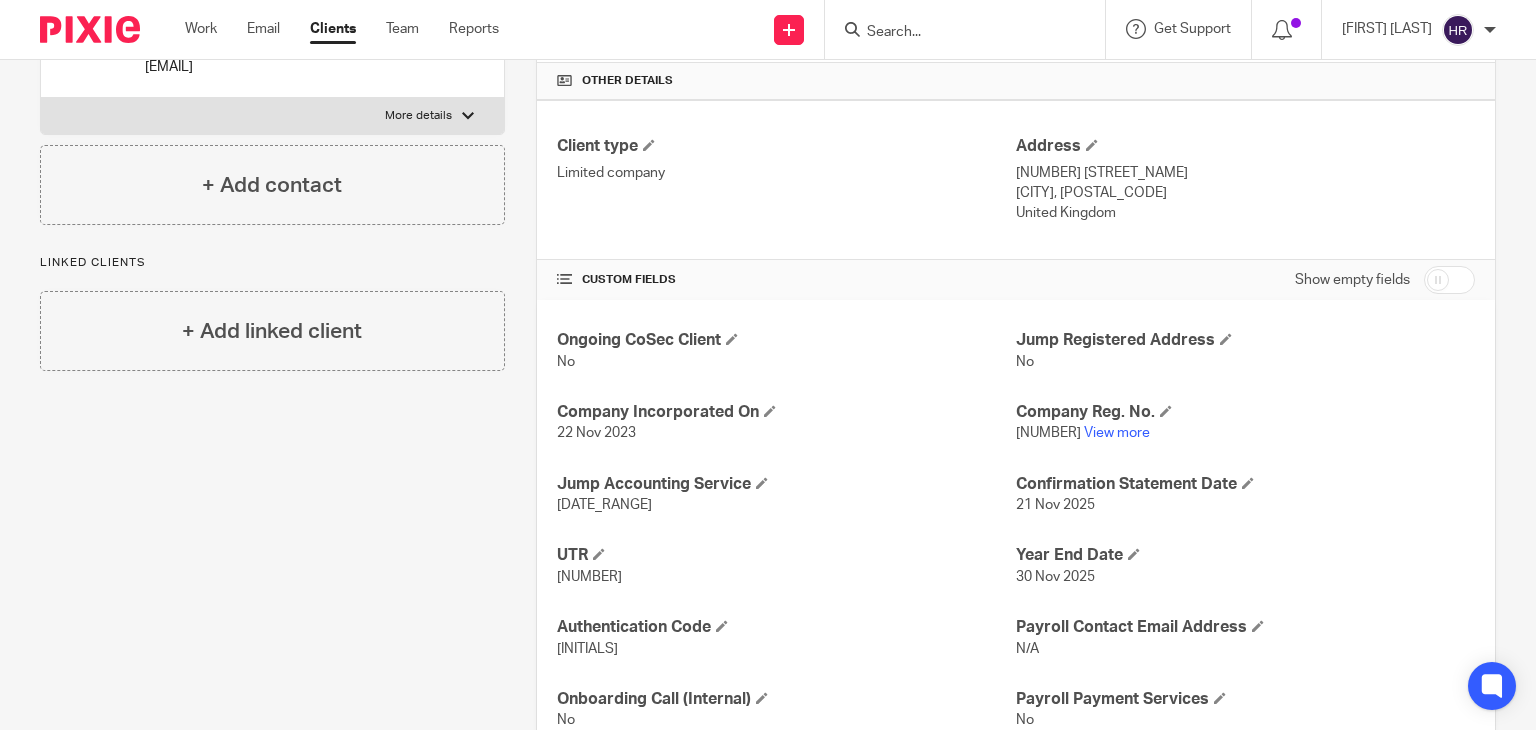 click at bounding box center [955, 33] 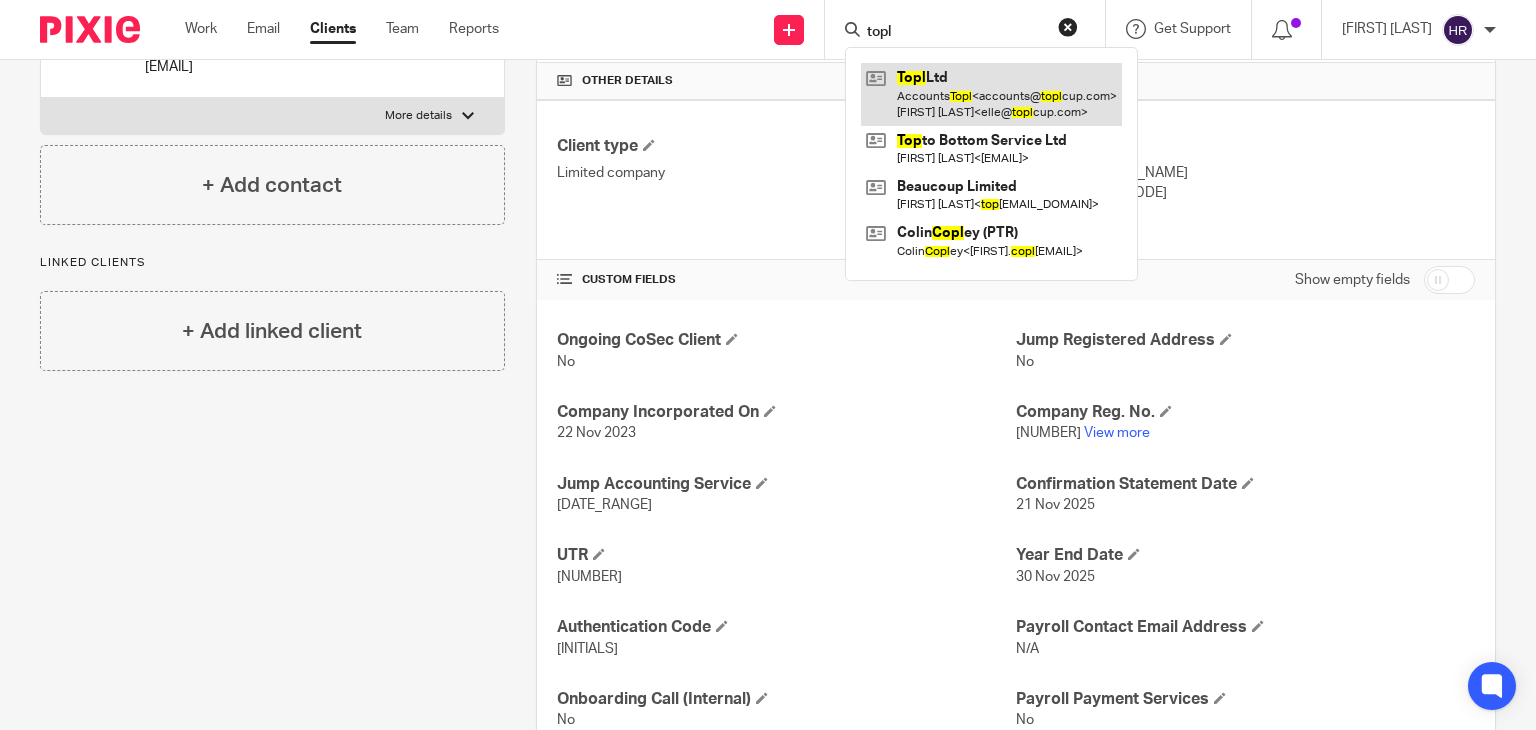 type on "topl" 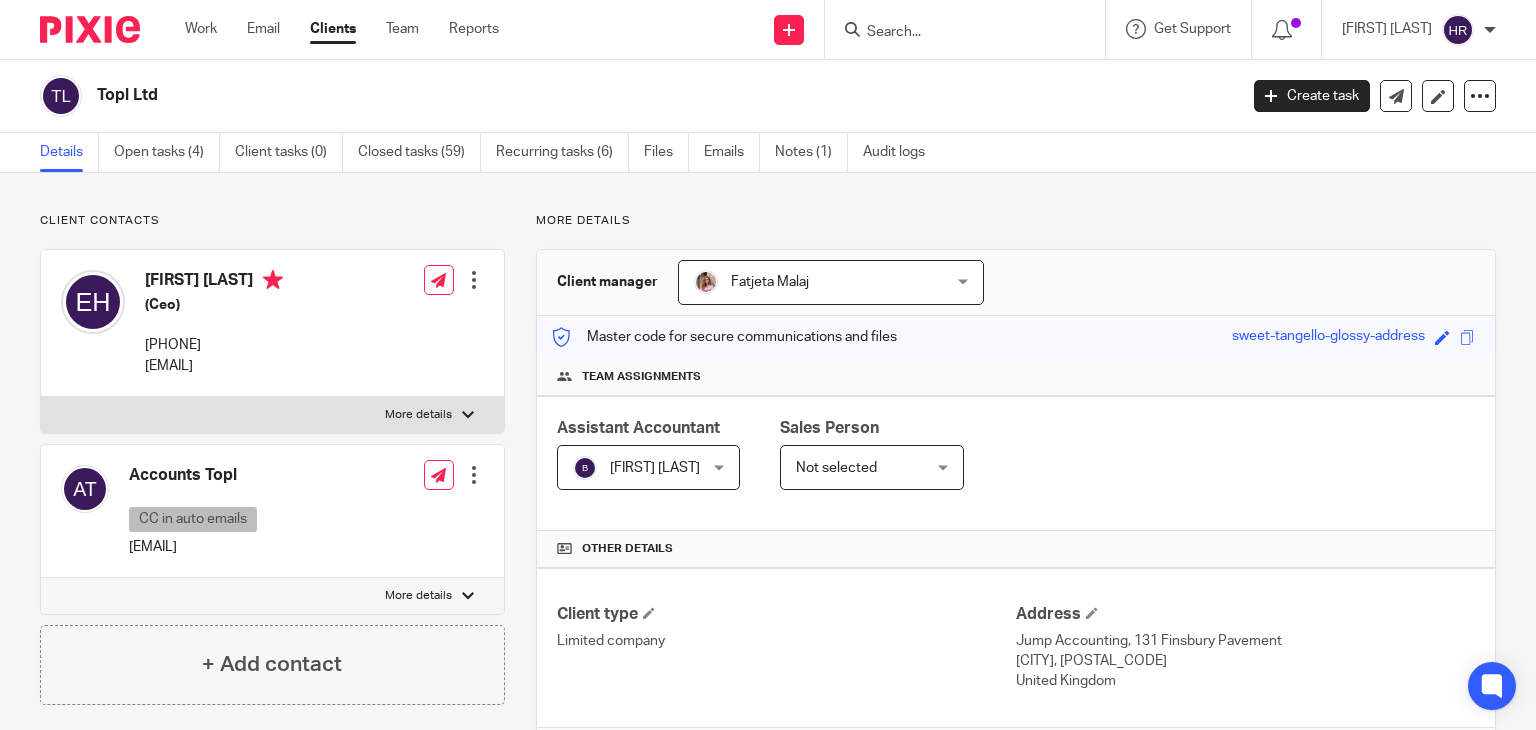 scroll, scrollTop: 0, scrollLeft: 0, axis: both 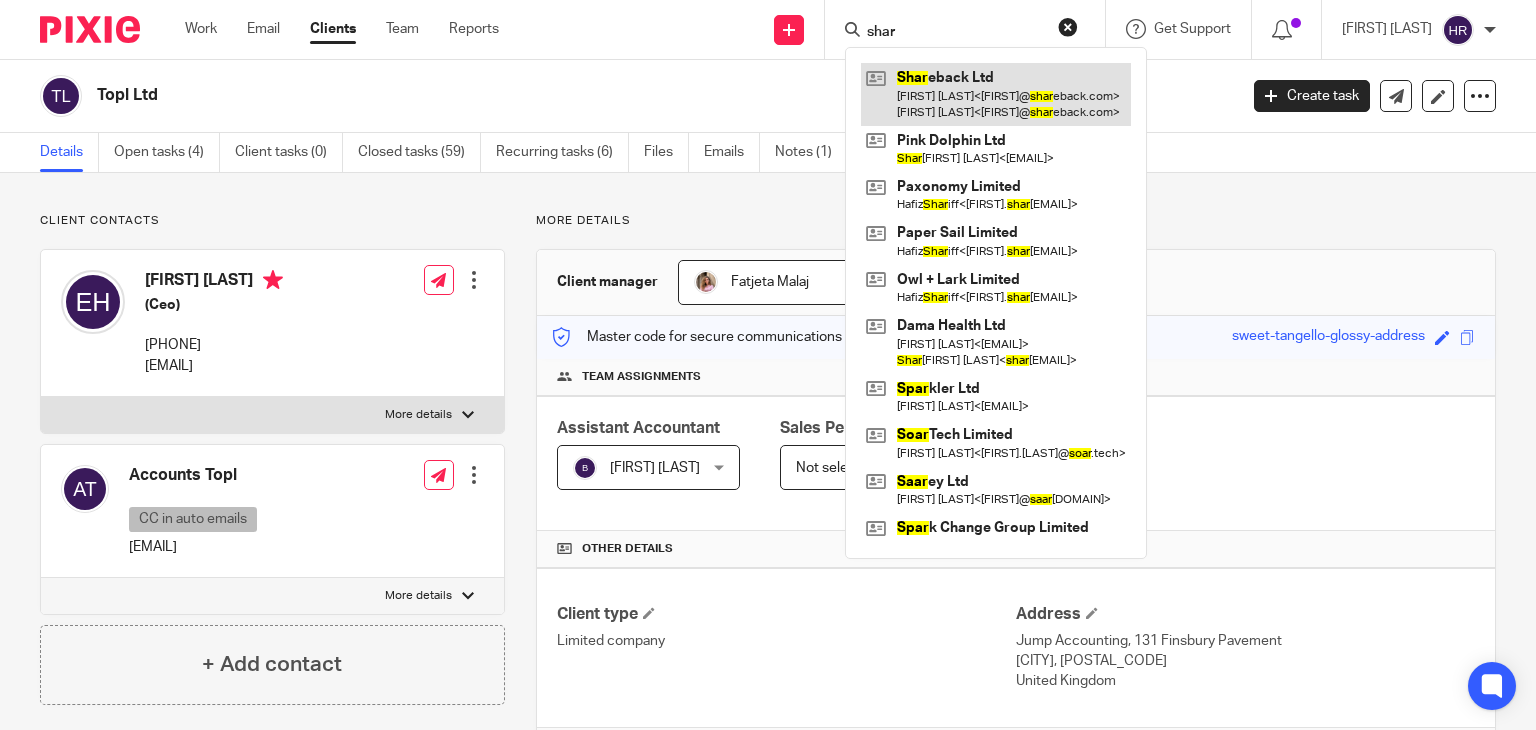 type on "shar" 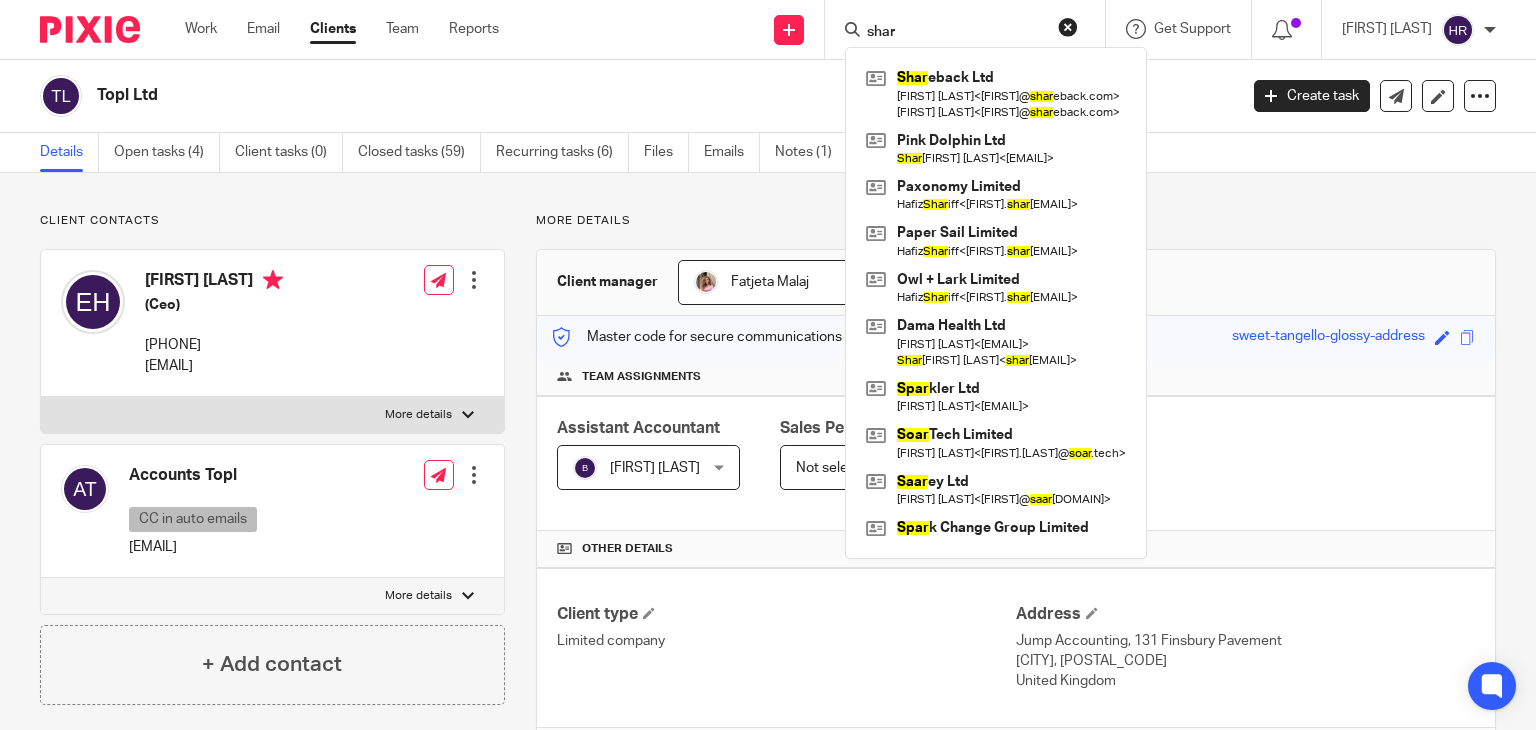 drag, startPoint x: 908, startPoint y: 33, endPoint x: 704, endPoint y: 48, distance: 204.55072 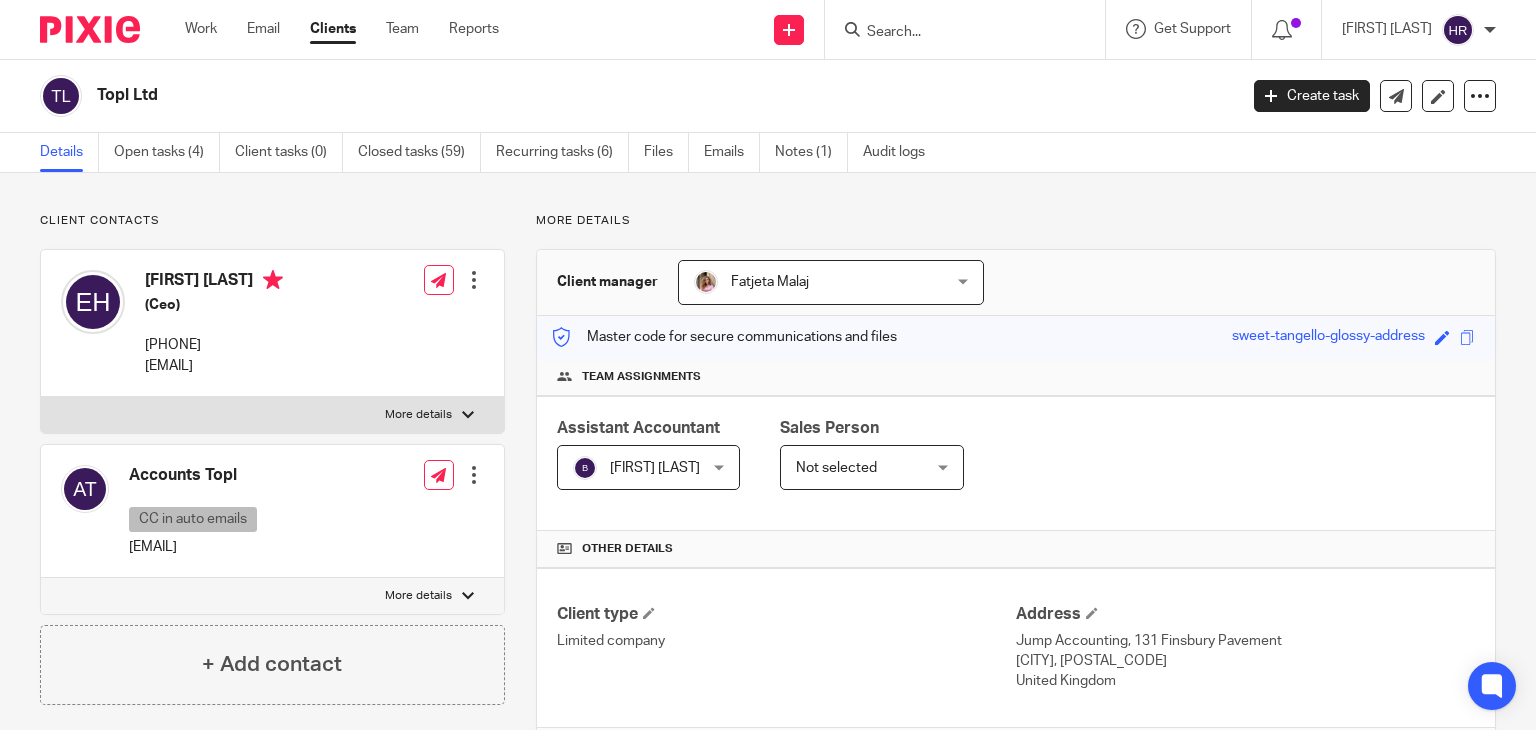 type on "[" 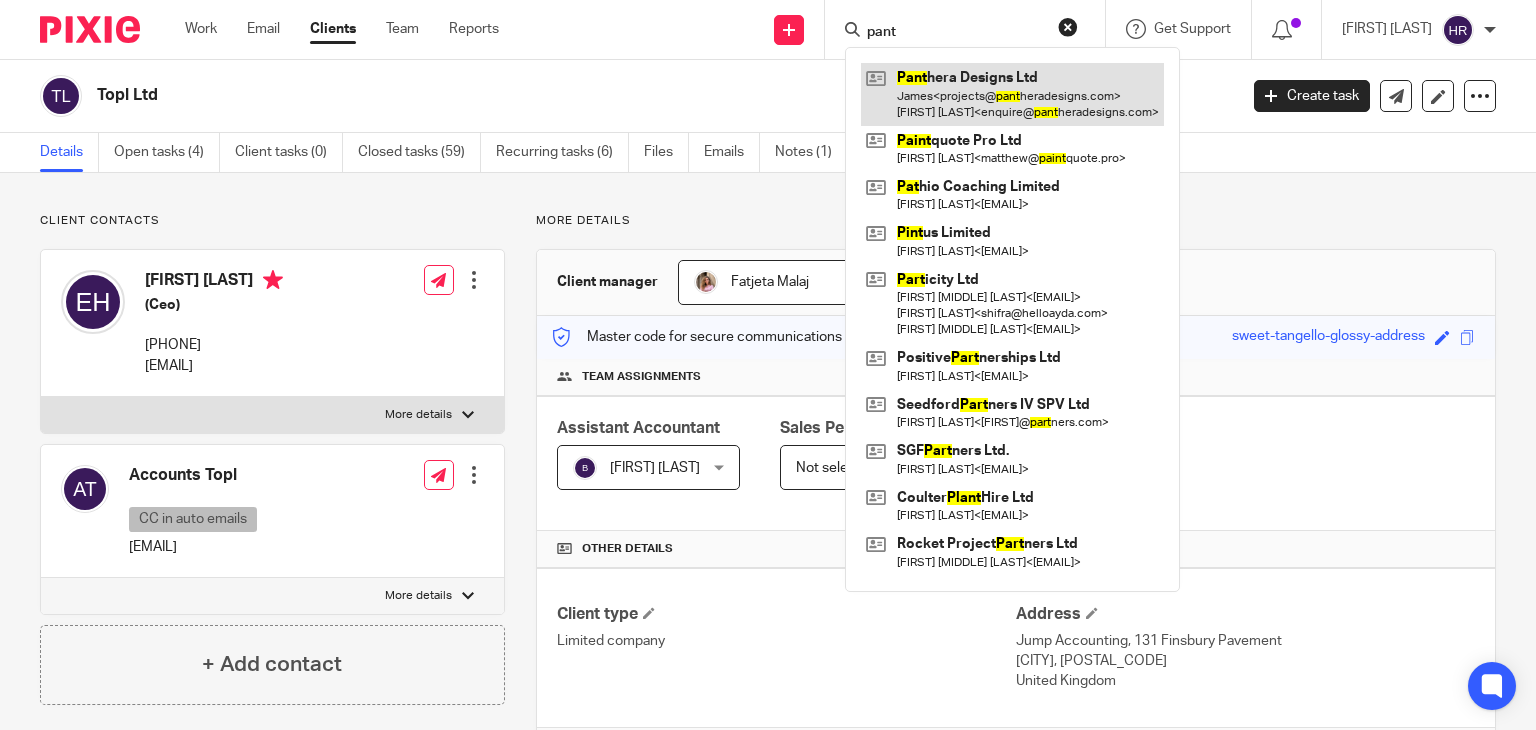 type on "pant" 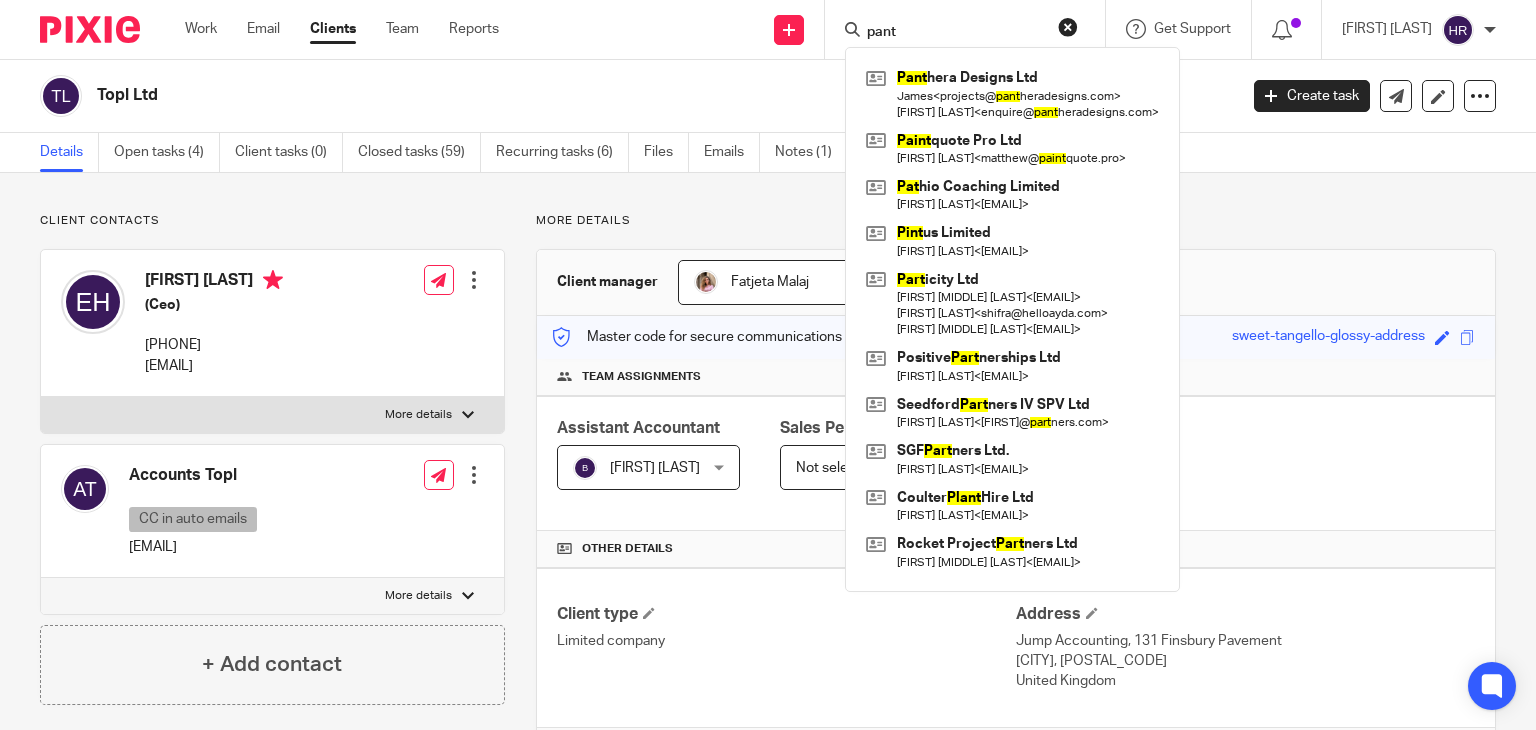 click on "Topl Ltd" at bounding box center [548, 95] 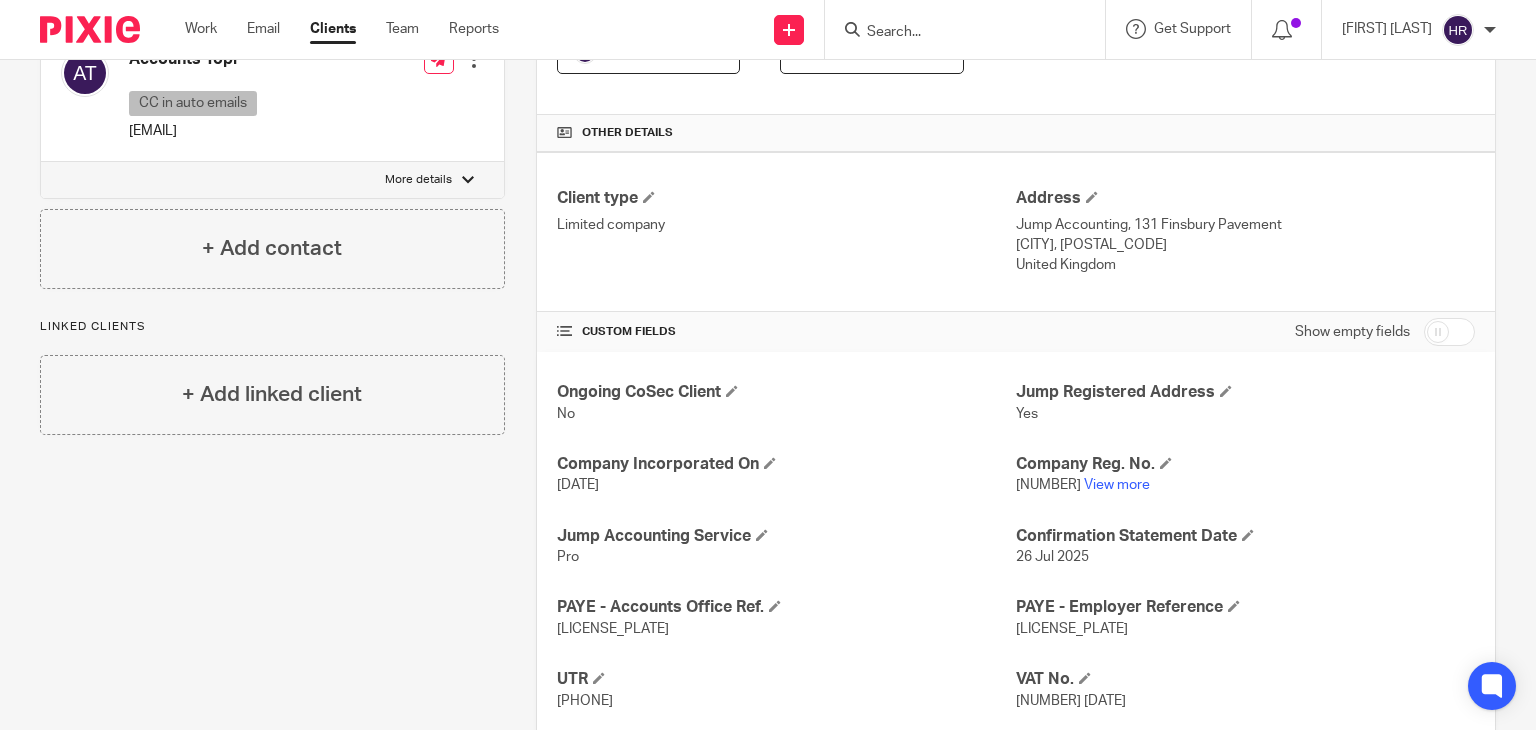 scroll, scrollTop: 490, scrollLeft: 0, axis: vertical 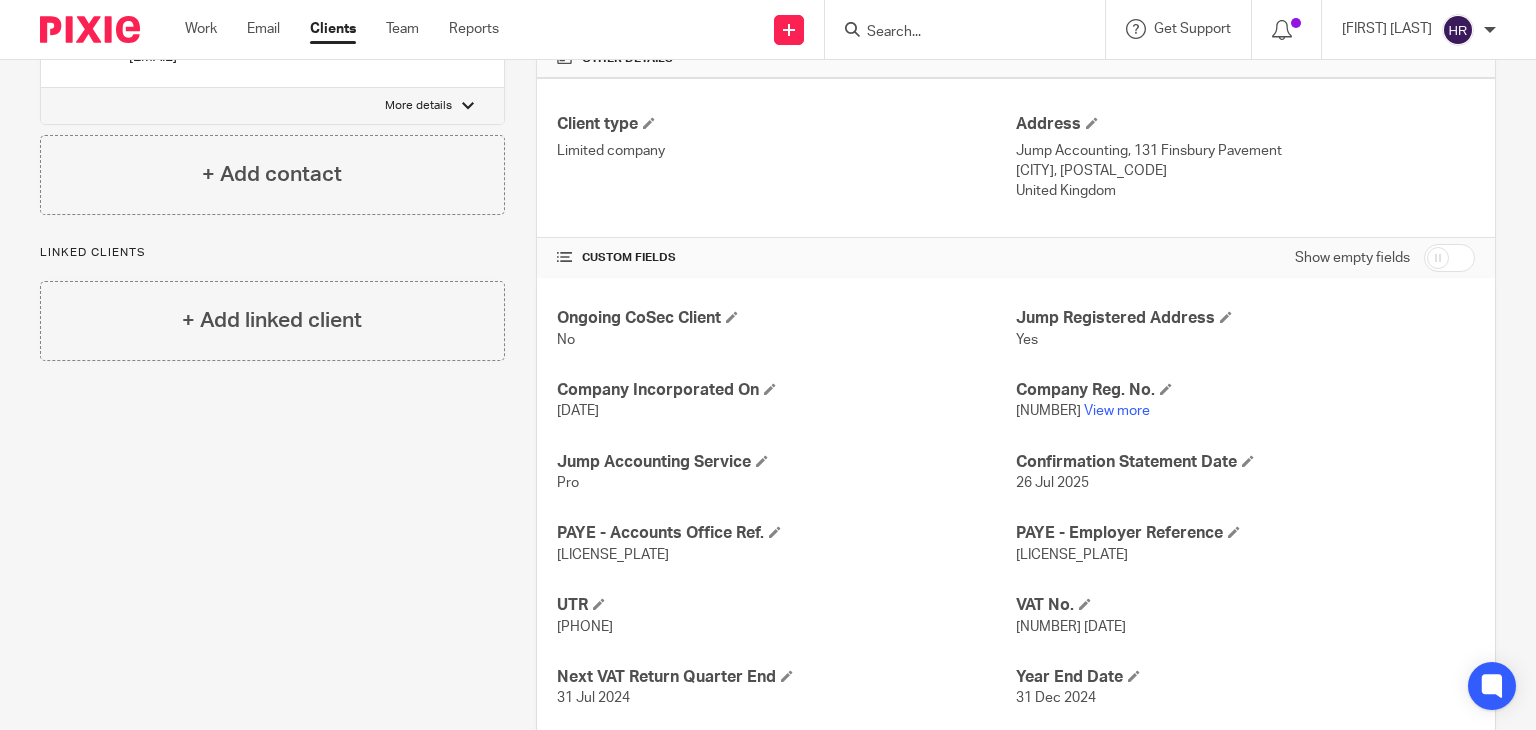 click on "13552357   View more" at bounding box center [1245, 411] 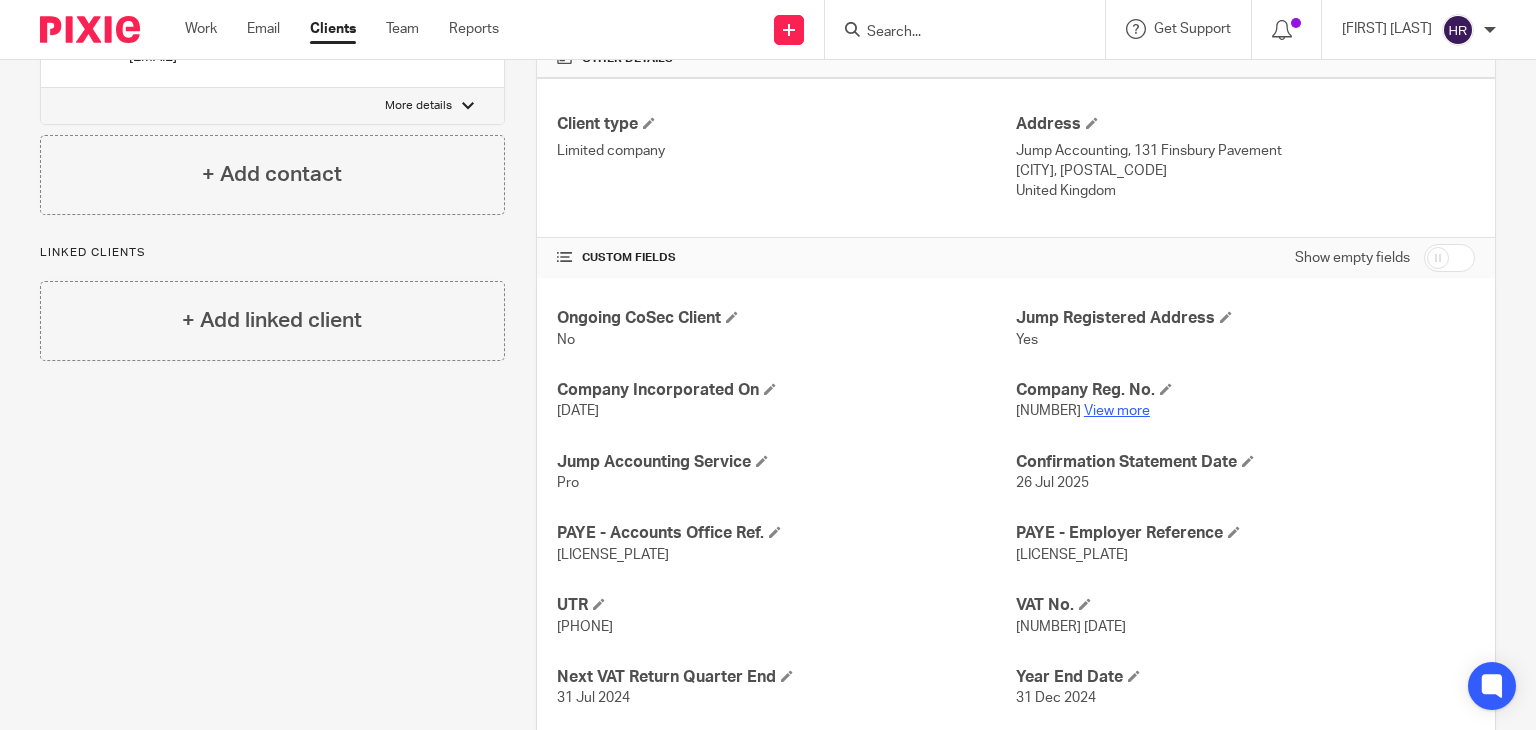 click on "View more" at bounding box center [1117, 411] 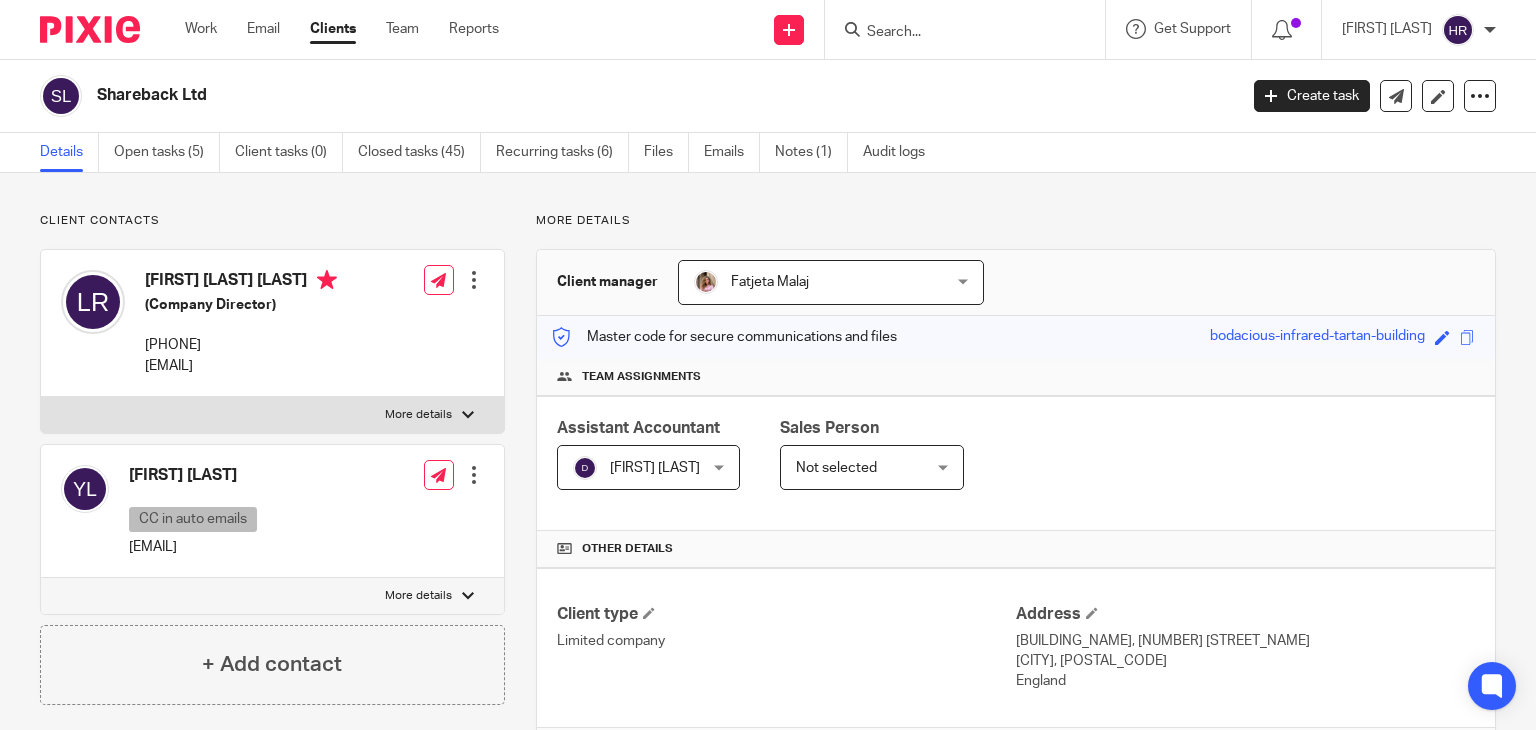 scroll, scrollTop: 0, scrollLeft: 0, axis: both 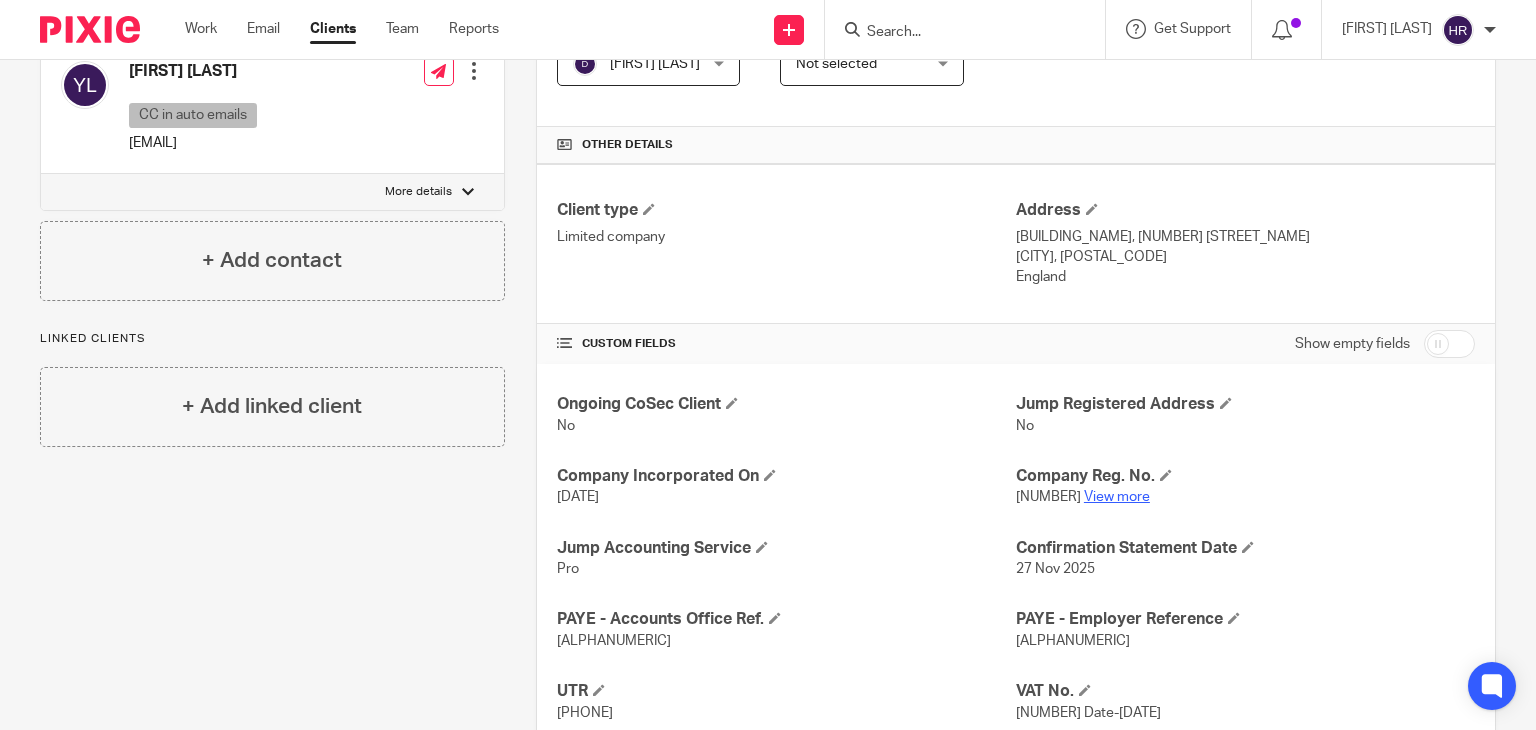 click on "View more" at bounding box center [1117, 497] 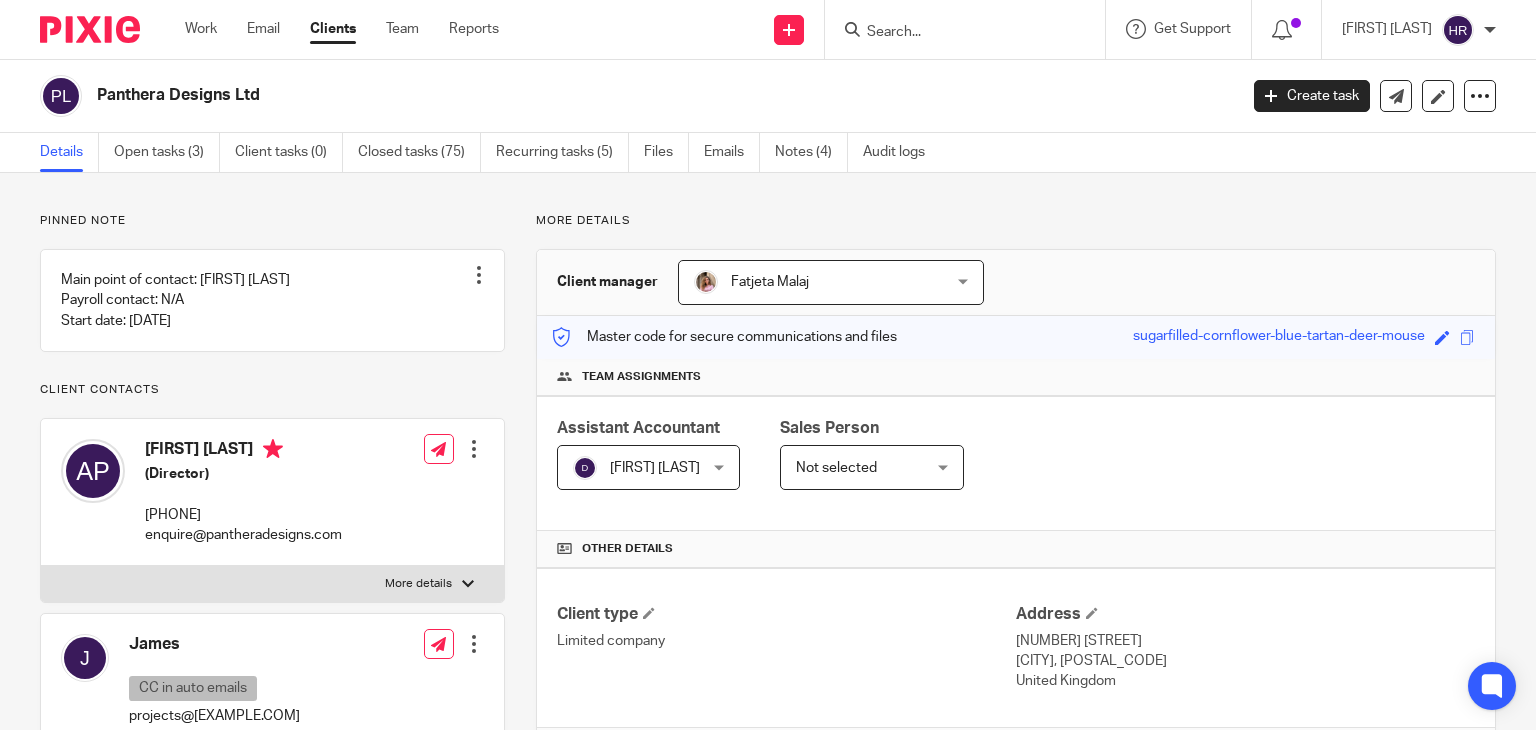 scroll, scrollTop: 0, scrollLeft: 0, axis: both 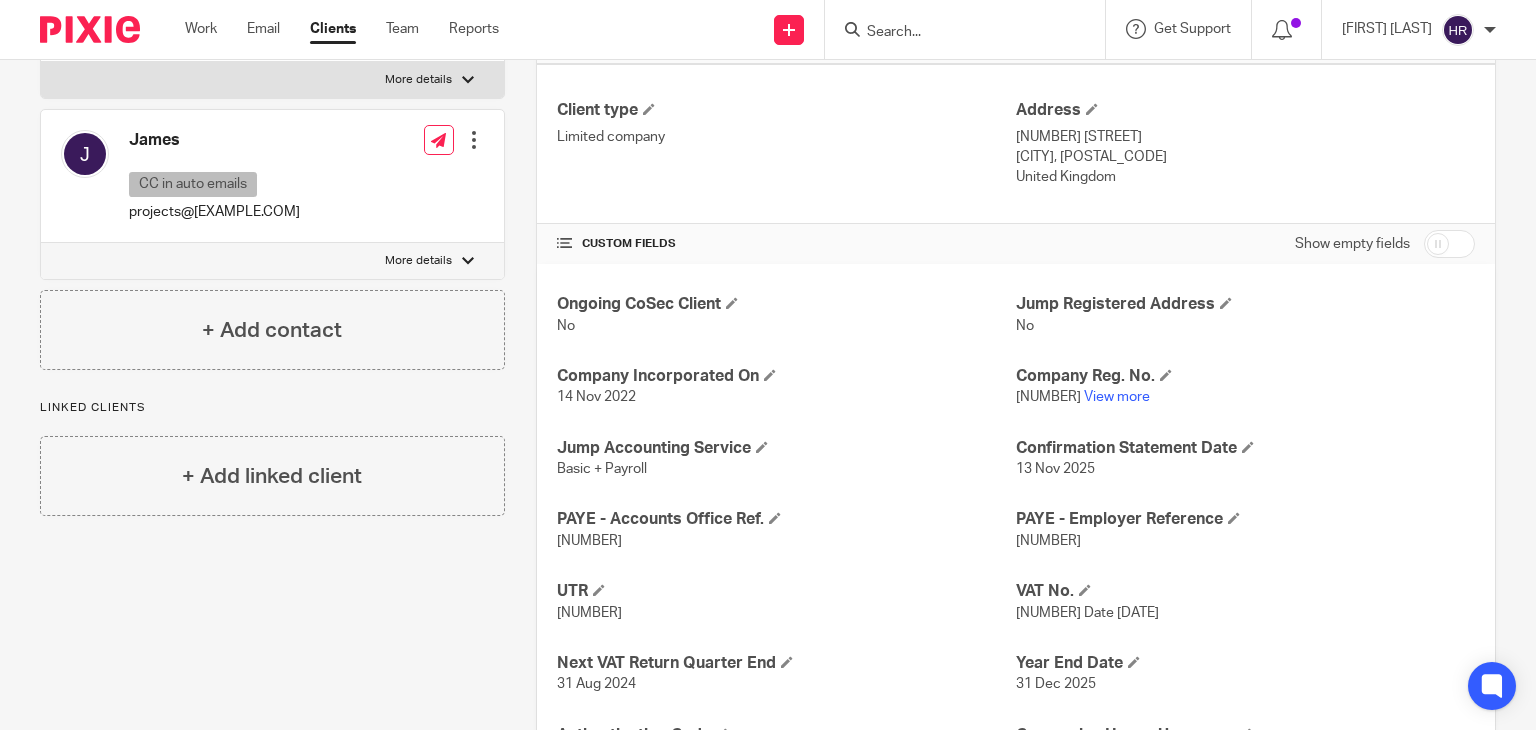 click on "[NUMBER]" at bounding box center (1245, 397) 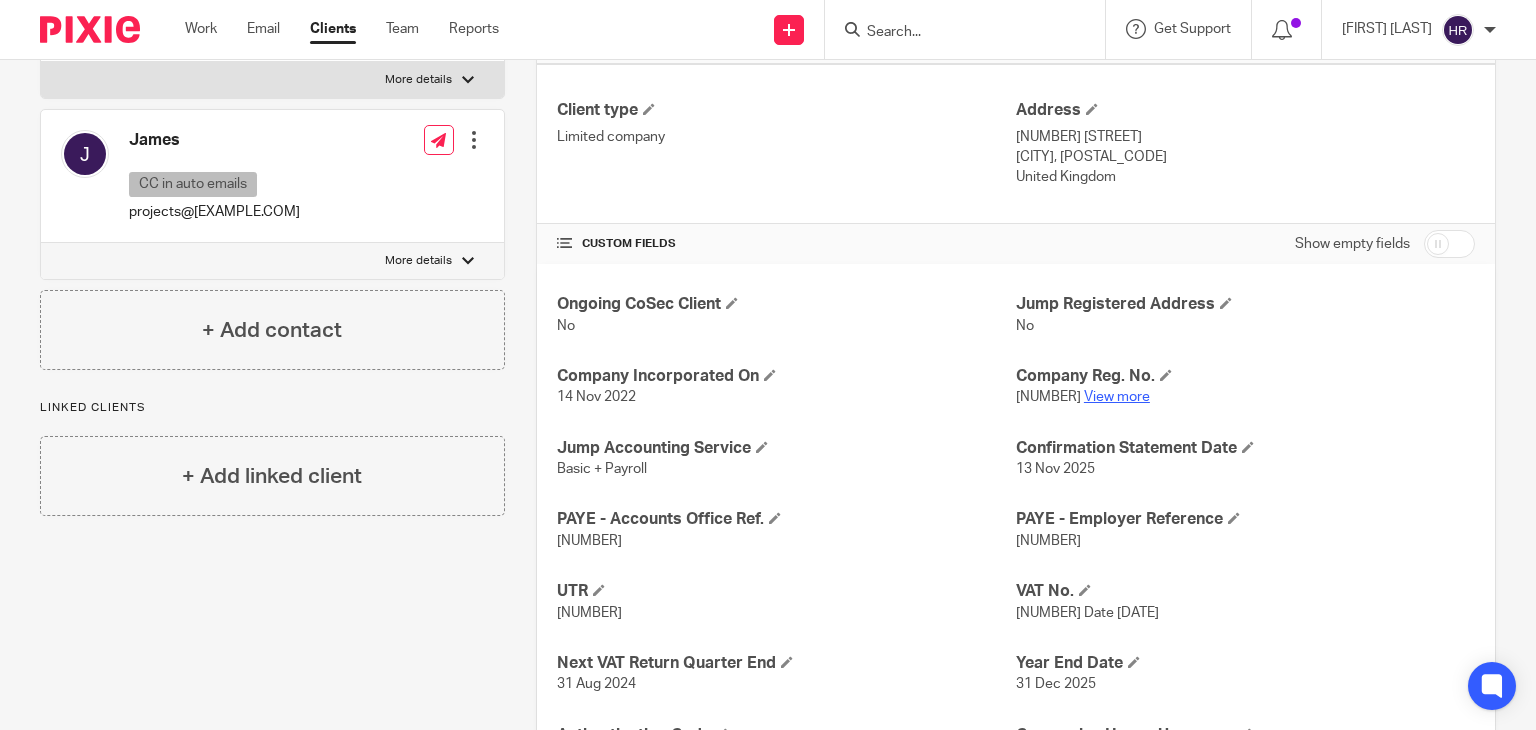 click on "View more" at bounding box center (1117, 397) 